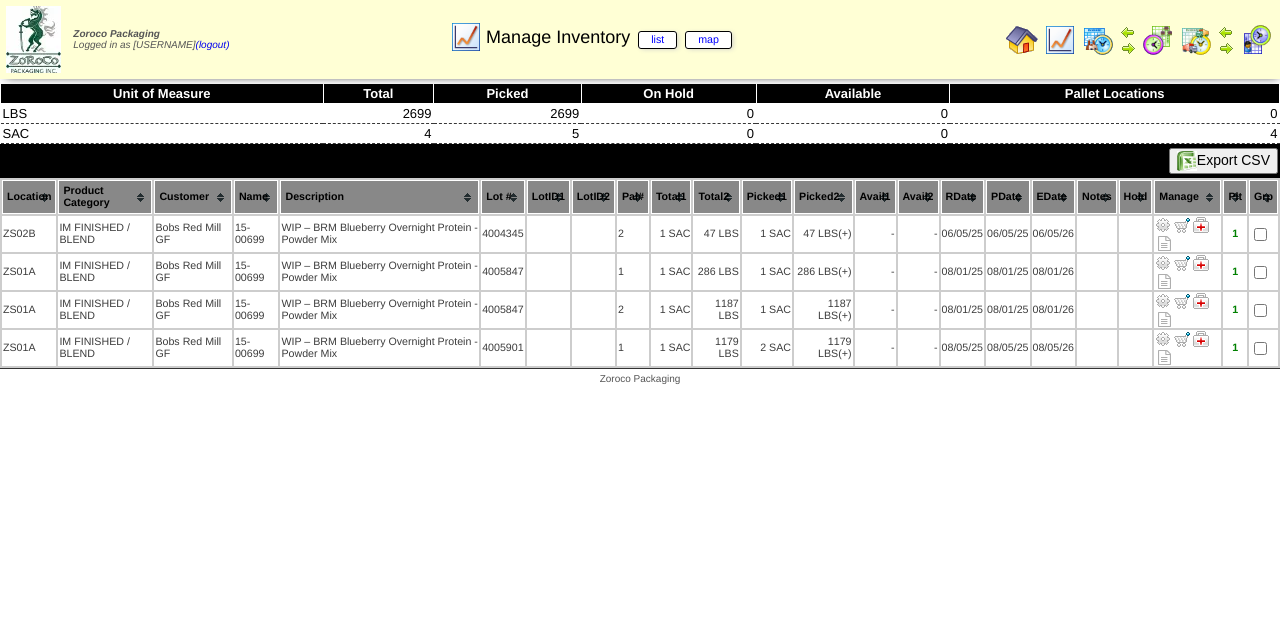 scroll, scrollTop: 0, scrollLeft: 0, axis: both 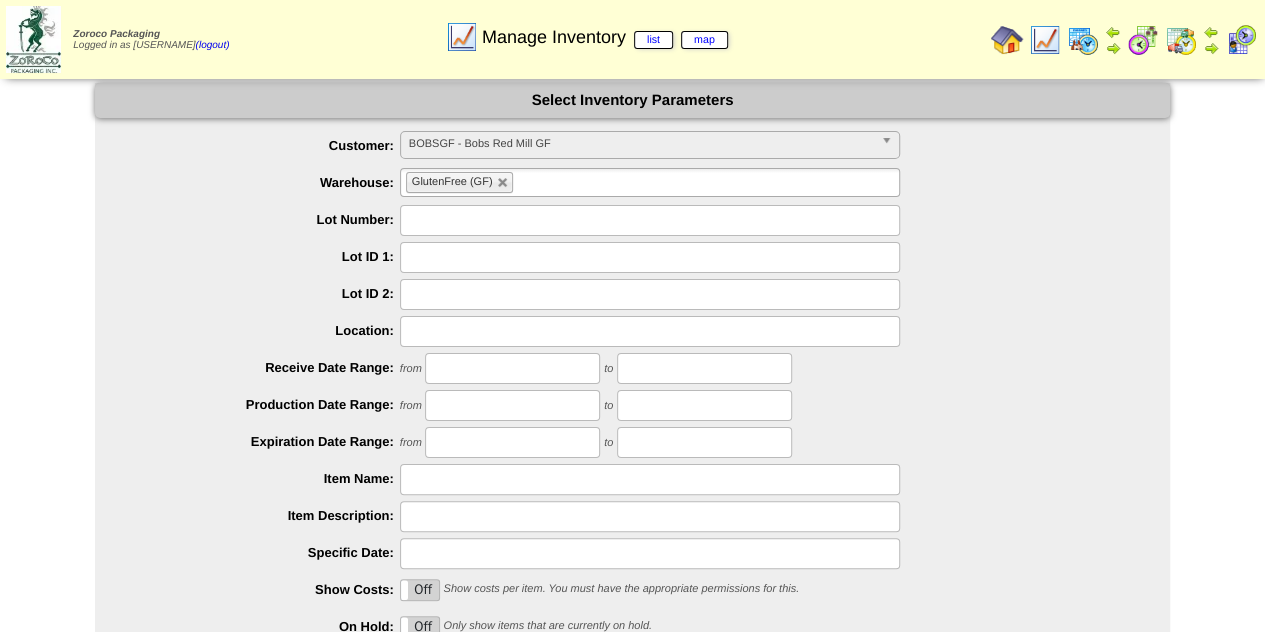 click at bounding box center (1083, 40) 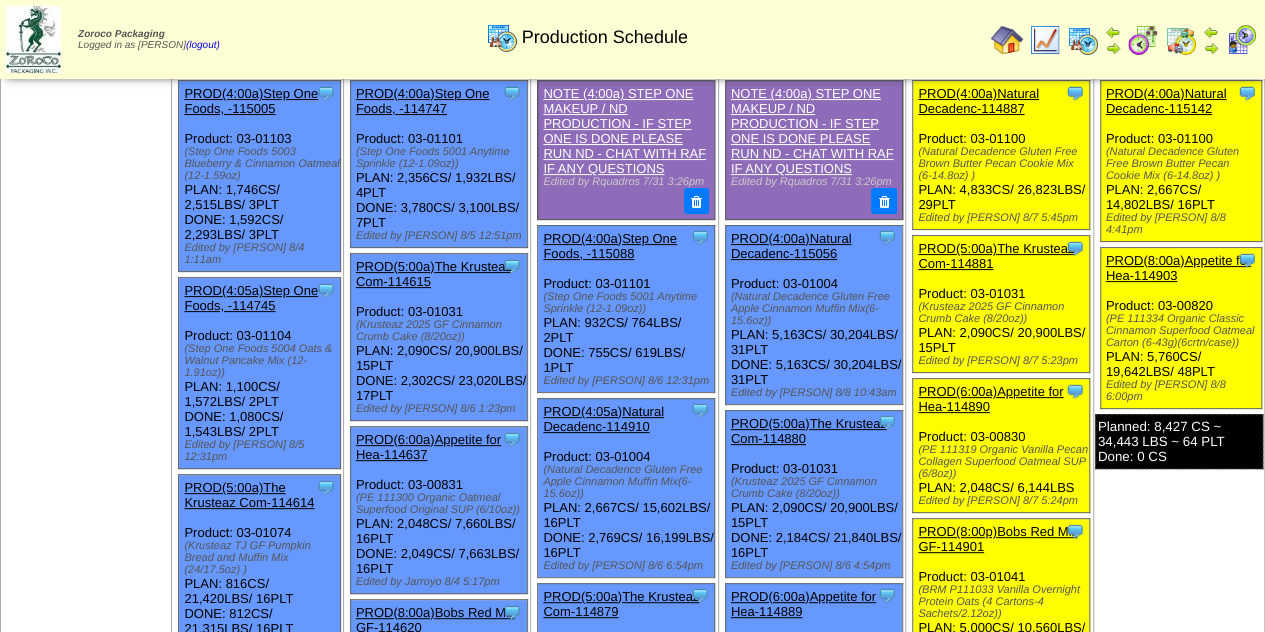 scroll, scrollTop: 100, scrollLeft: 0, axis: vertical 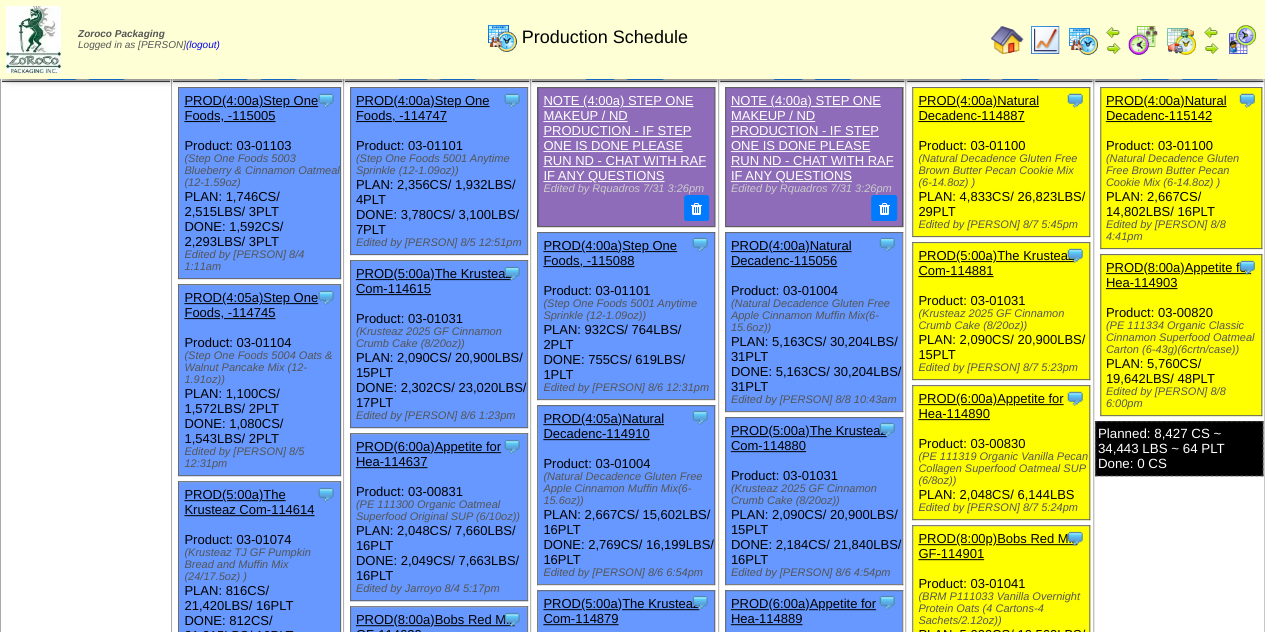 click at bounding box center [1045, 40] 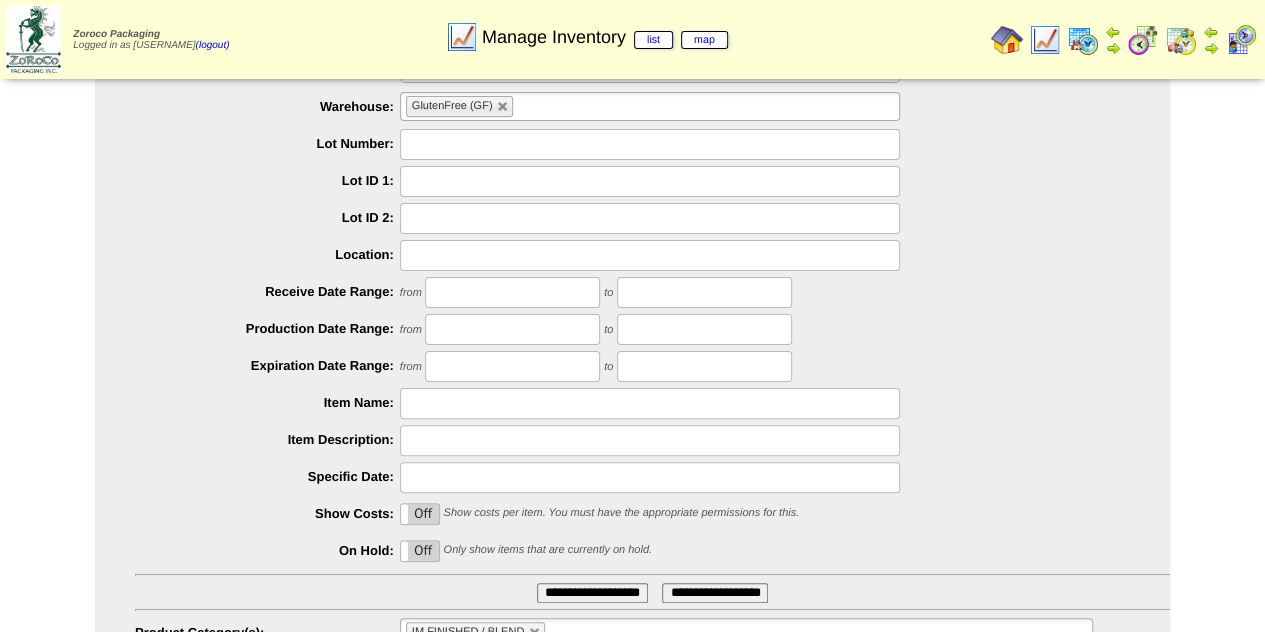 scroll, scrollTop: 202, scrollLeft: 0, axis: vertical 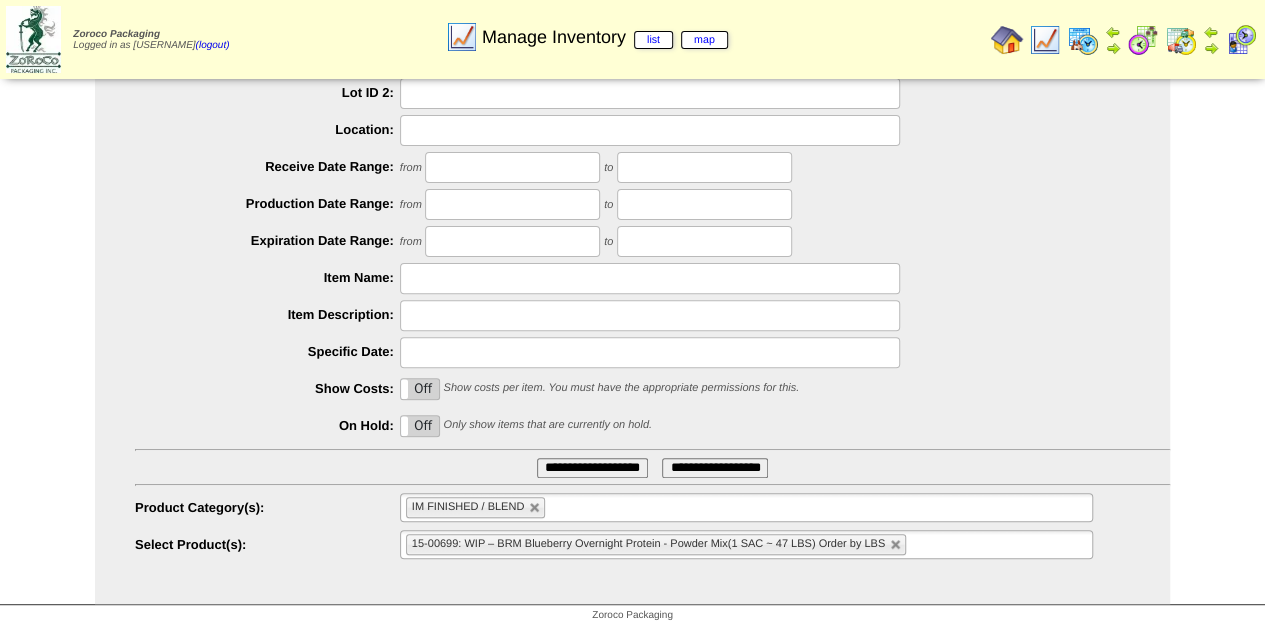 click at bounding box center (535, 508) 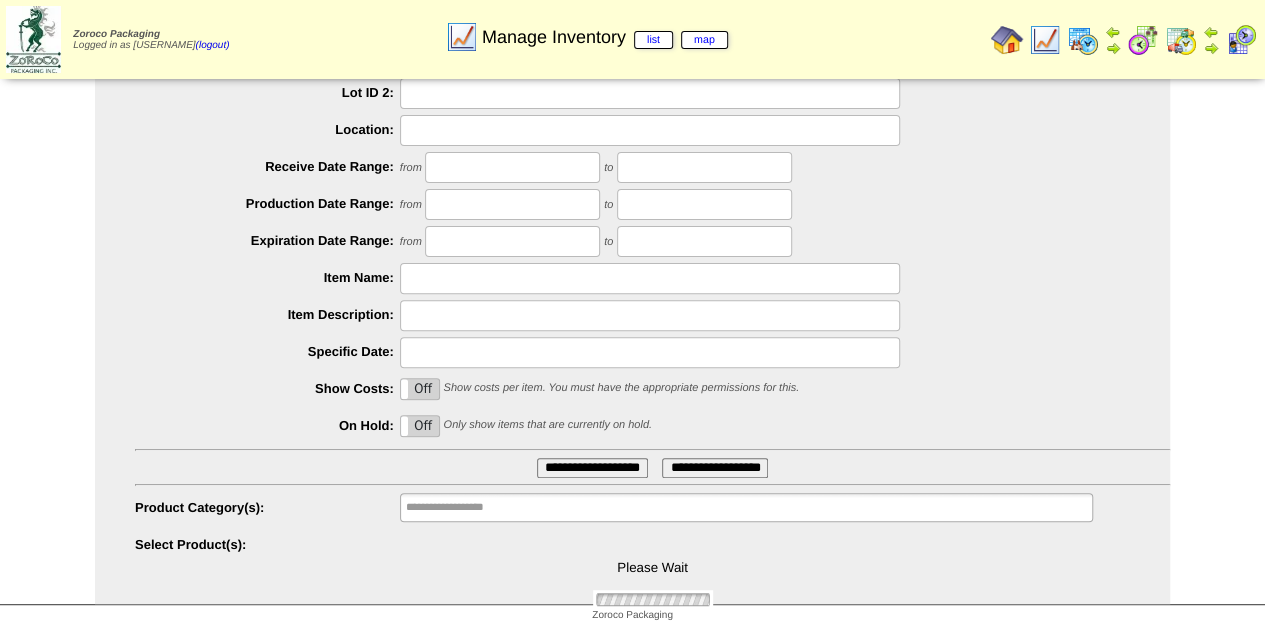 type 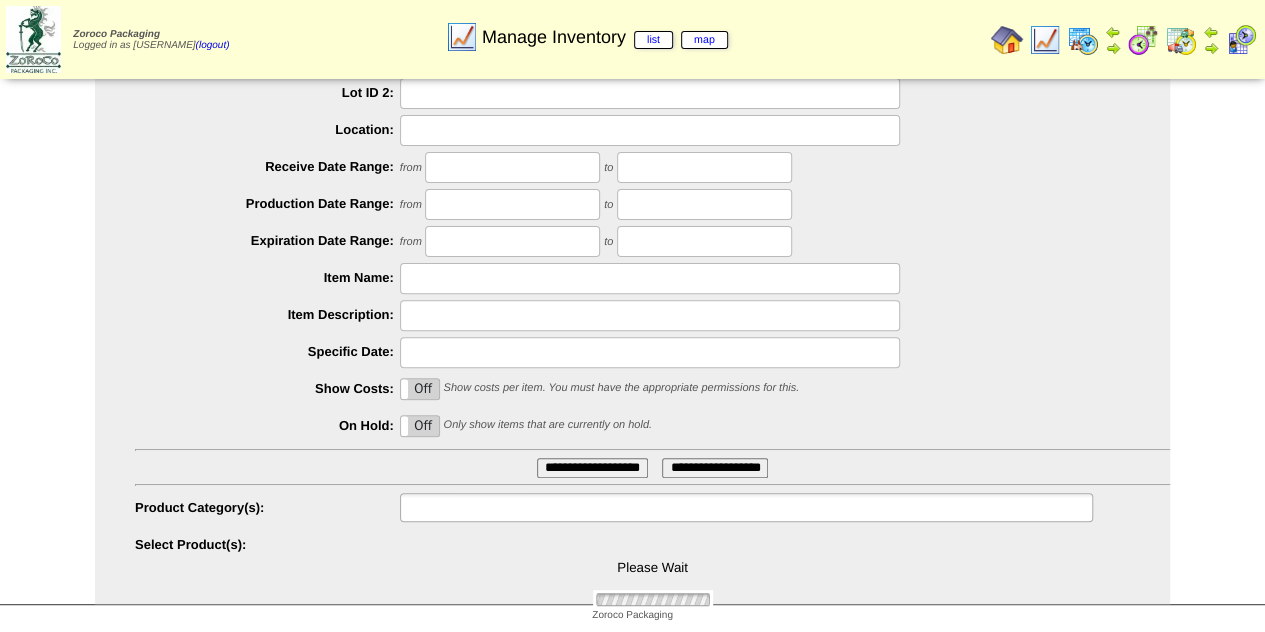click at bounding box center [470, 507] 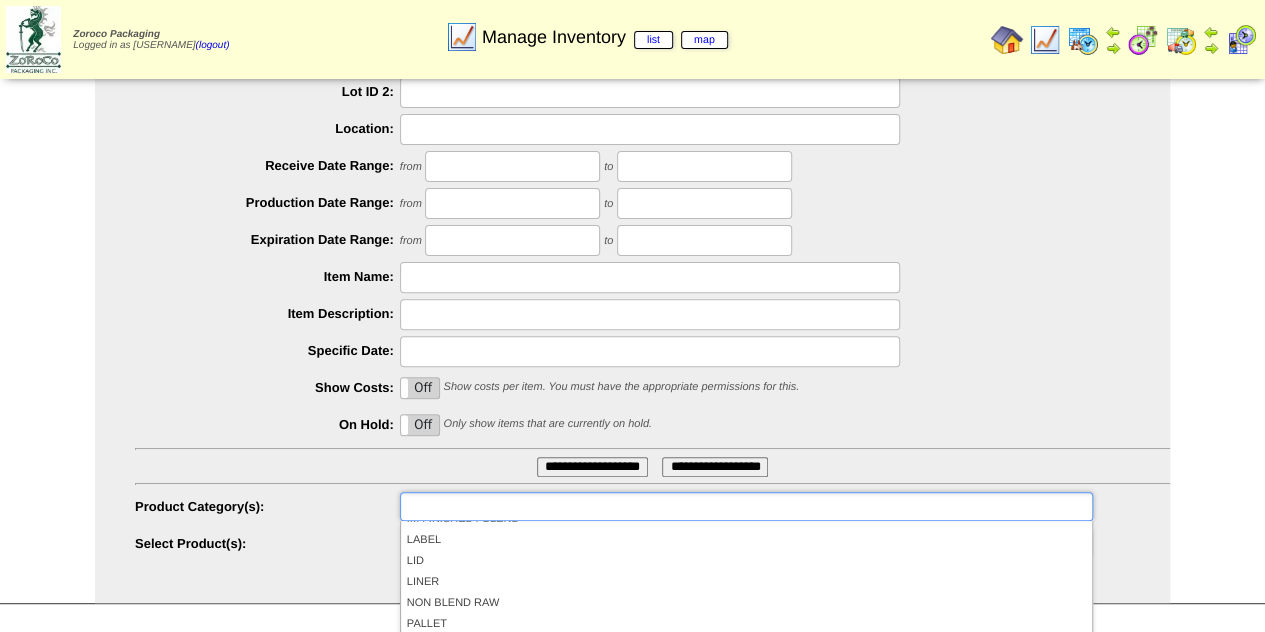 scroll, scrollTop: 168, scrollLeft: 0, axis: vertical 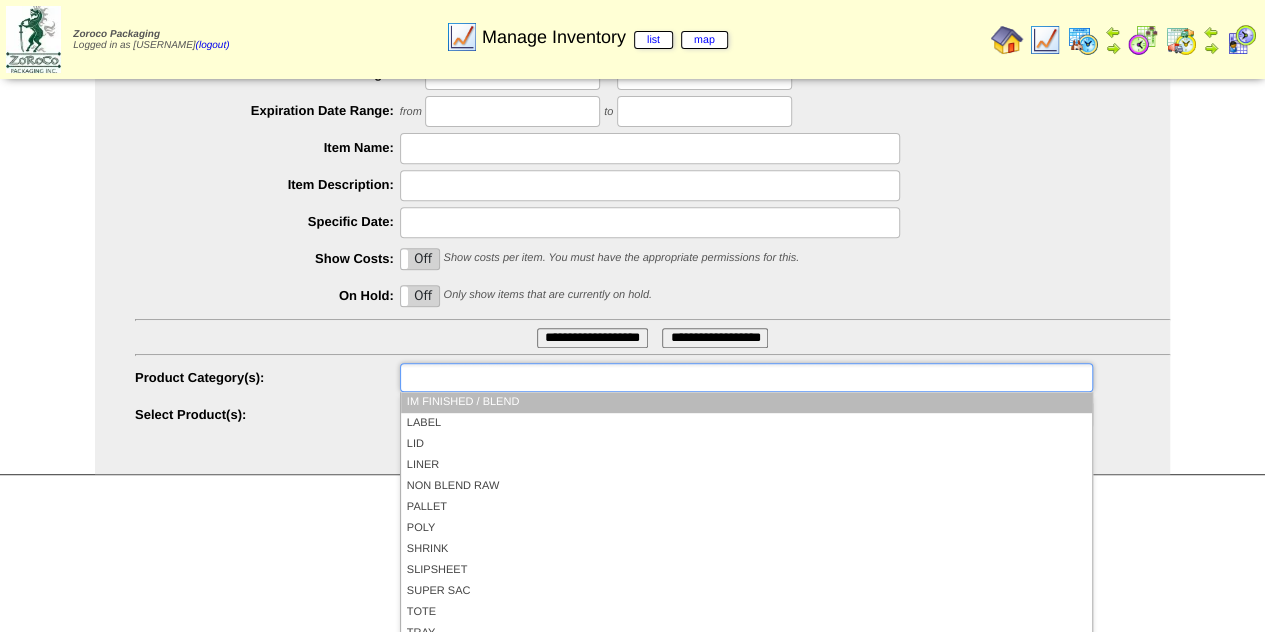 click on "IM FINISHED / BLEND" at bounding box center [746, 402] 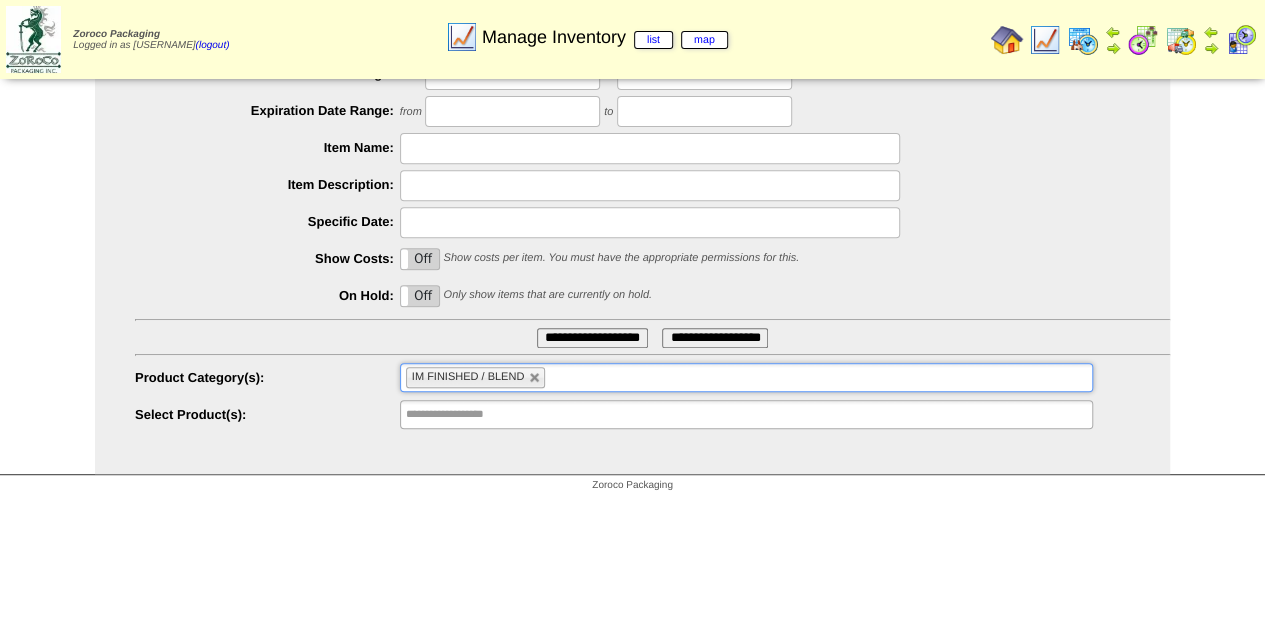 type 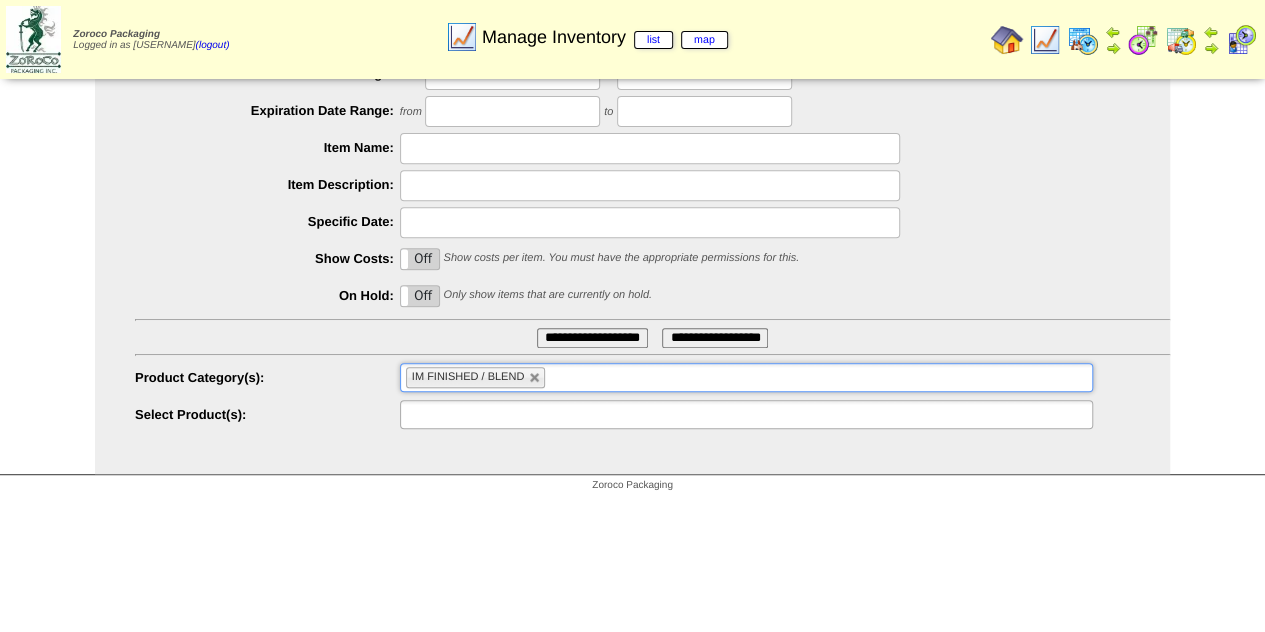 click at bounding box center (746, 414) 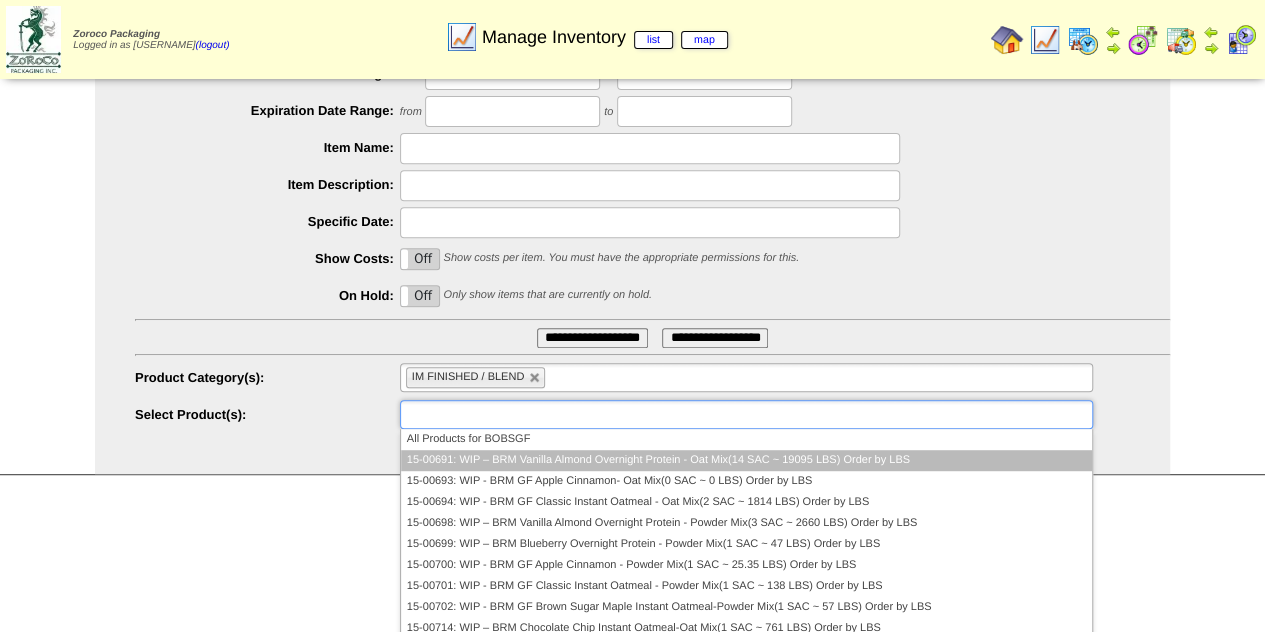 click on "15-00691: WIP – BRM Vanilla Almond Overnight Protein - Oat Mix(14 SAC ~ 19095 LBS) Order by LBS" at bounding box center (746, 460) 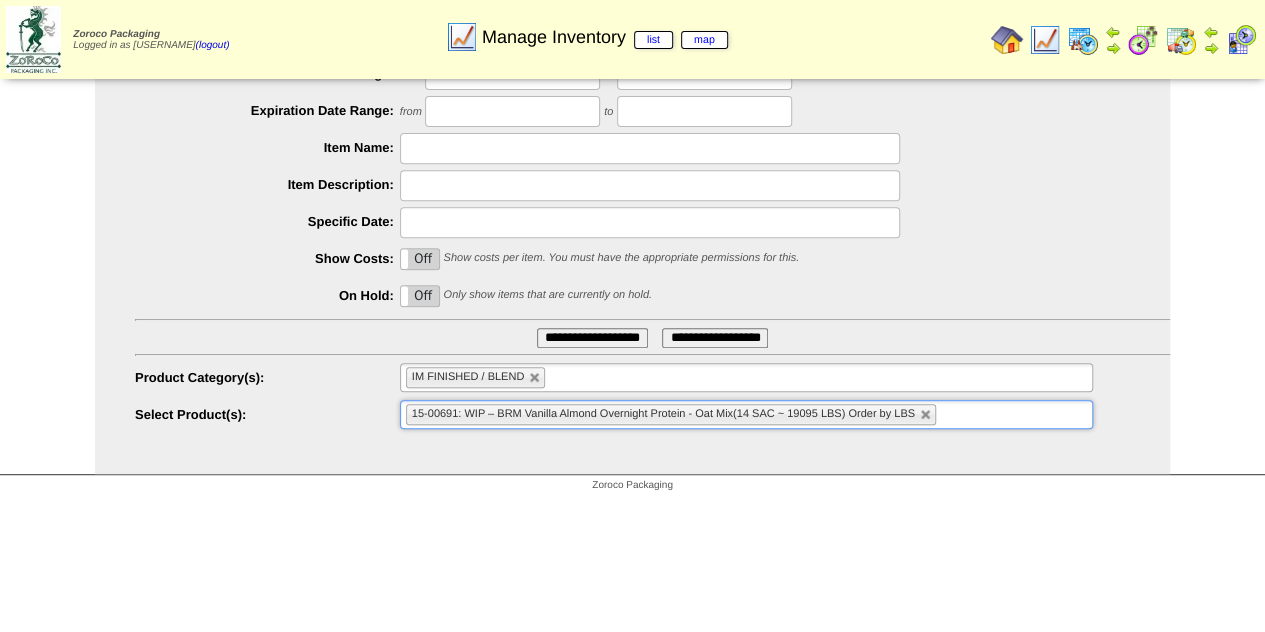 click on "**********" at bounding box center (592, 338) 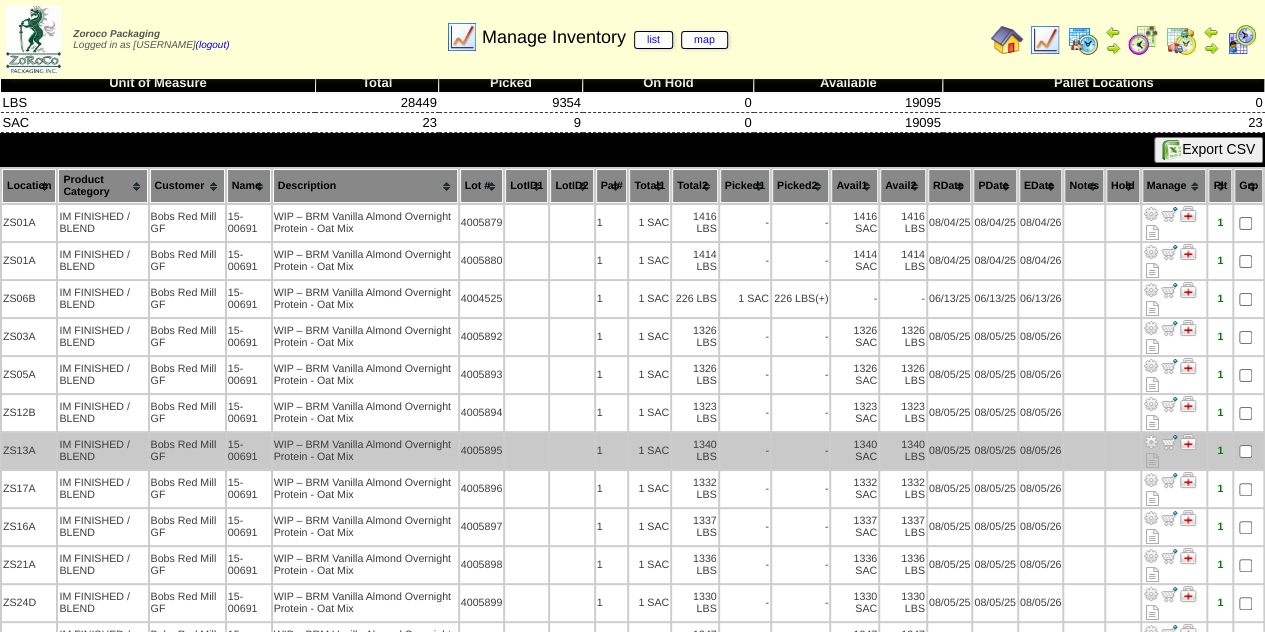 scroll, scrollTop: 0, scrollLeft: 0, axis: both 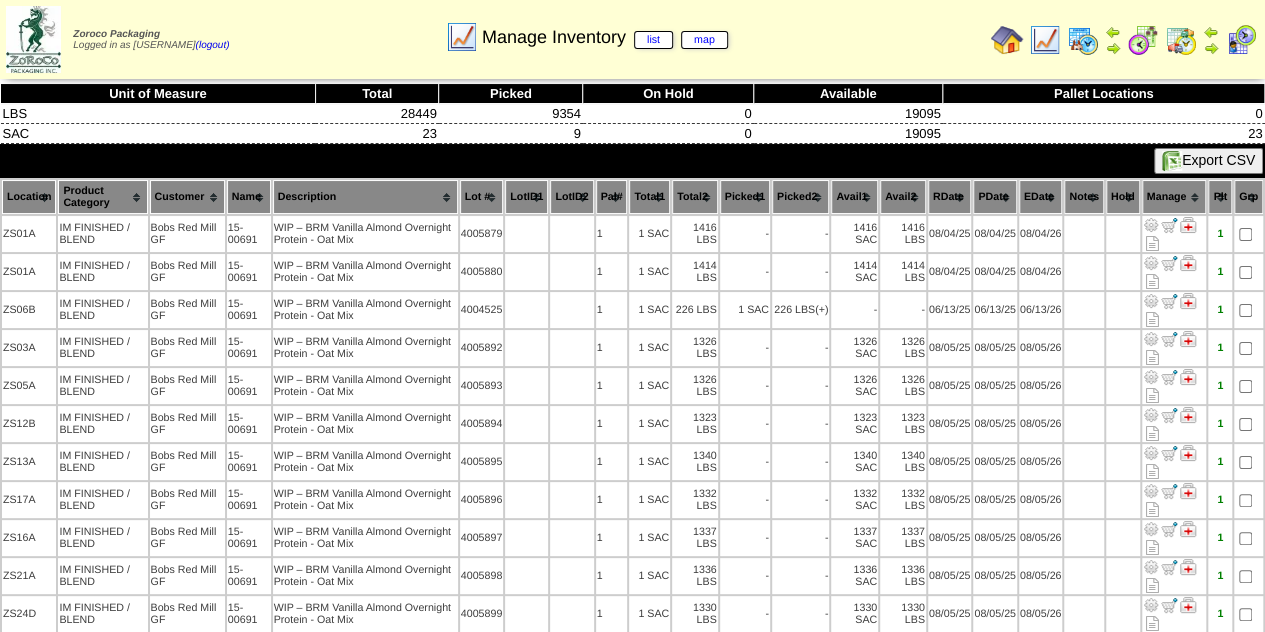 click at bounding box center [1083, 40] 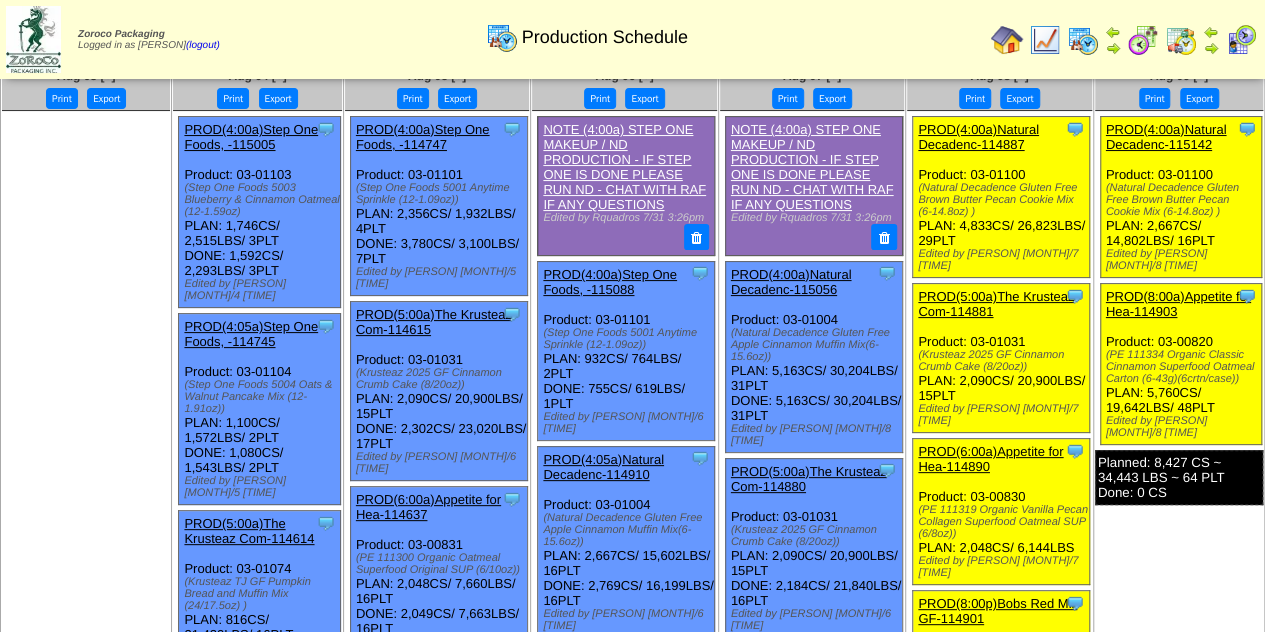 scroll, scrollTop: 0, scrollLeft: 0, axis: both 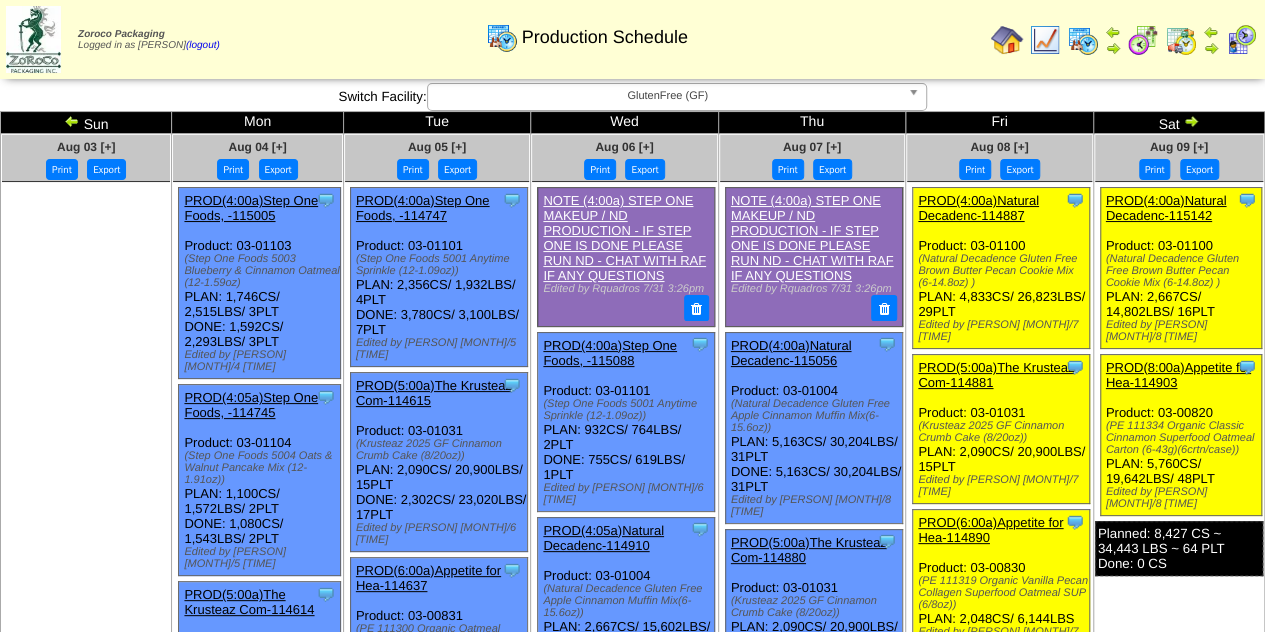 click at bounding box center (1045, 40) 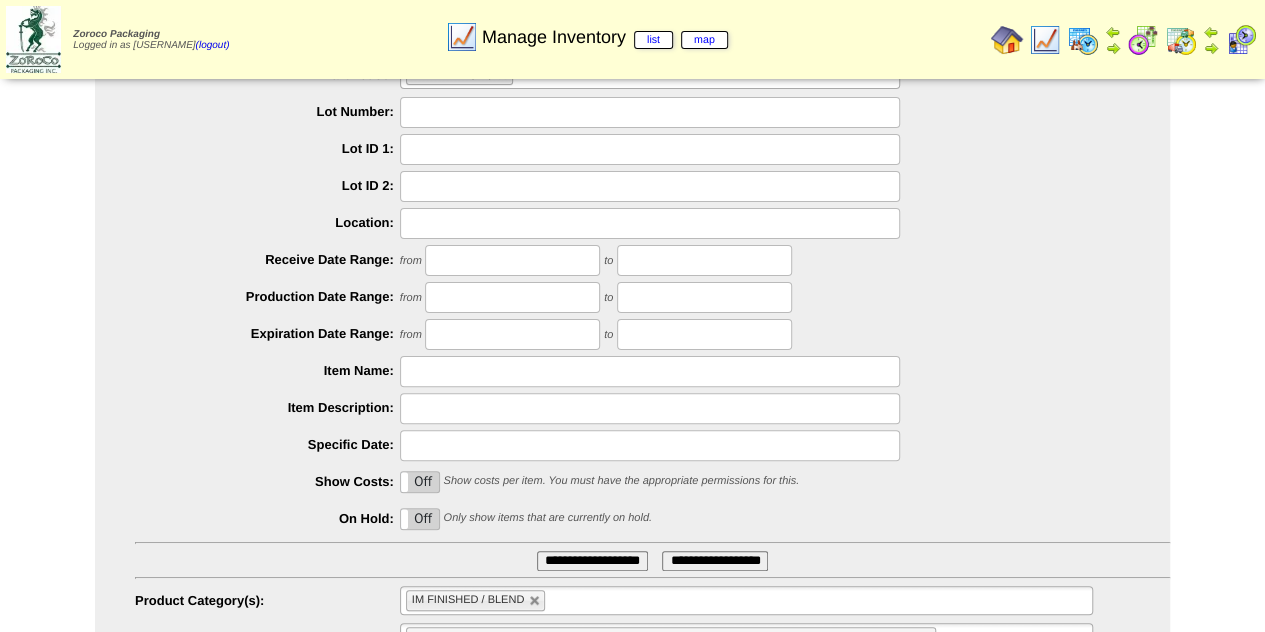 scroll, scrollTop: 202, scrollLeft: 0, axis: vertical 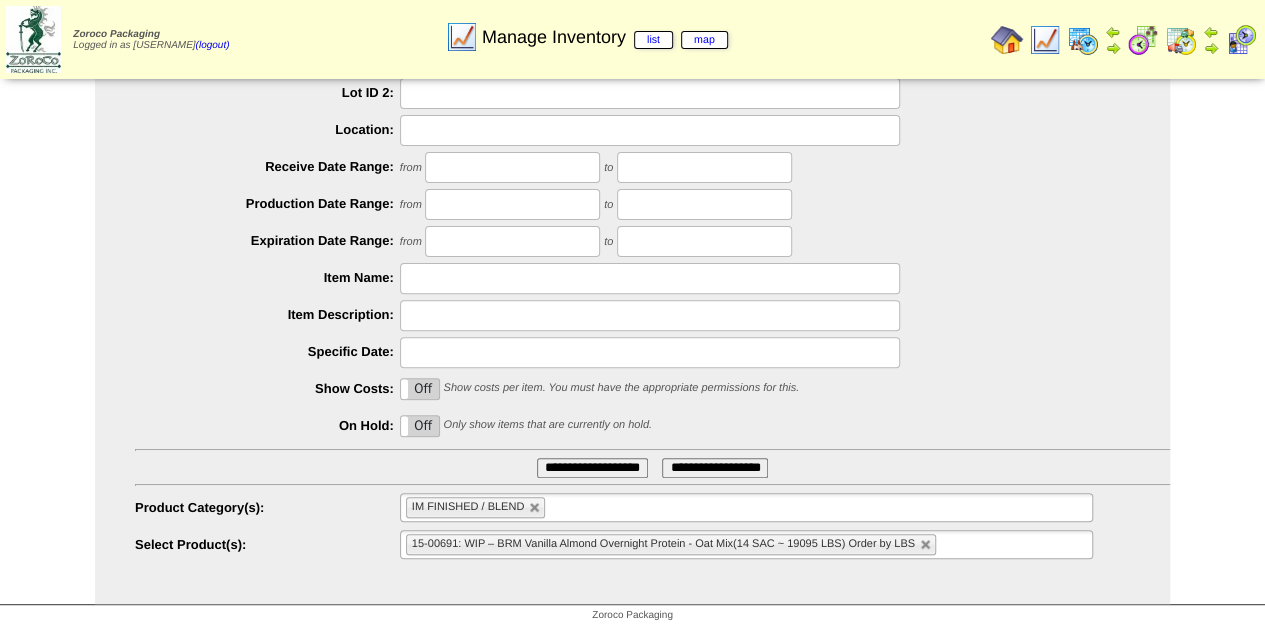 click on "**********" at bounding box center [592, 468] 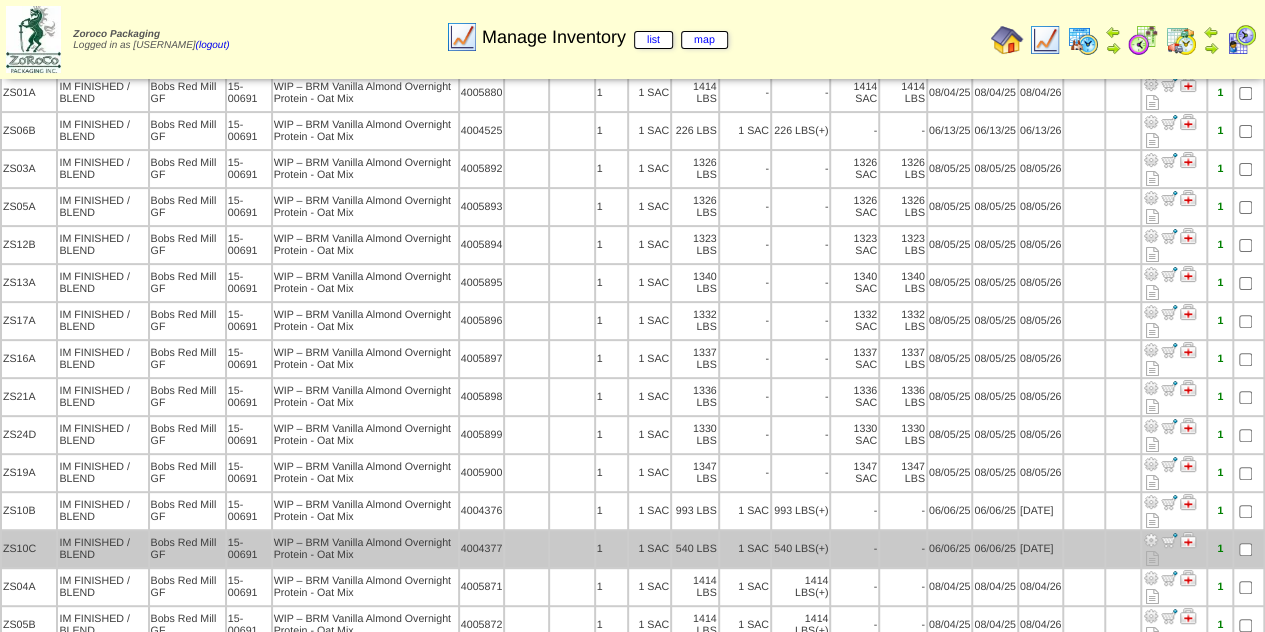 scroll, scrollTop: 0, scrollLeft: 0, axis: both 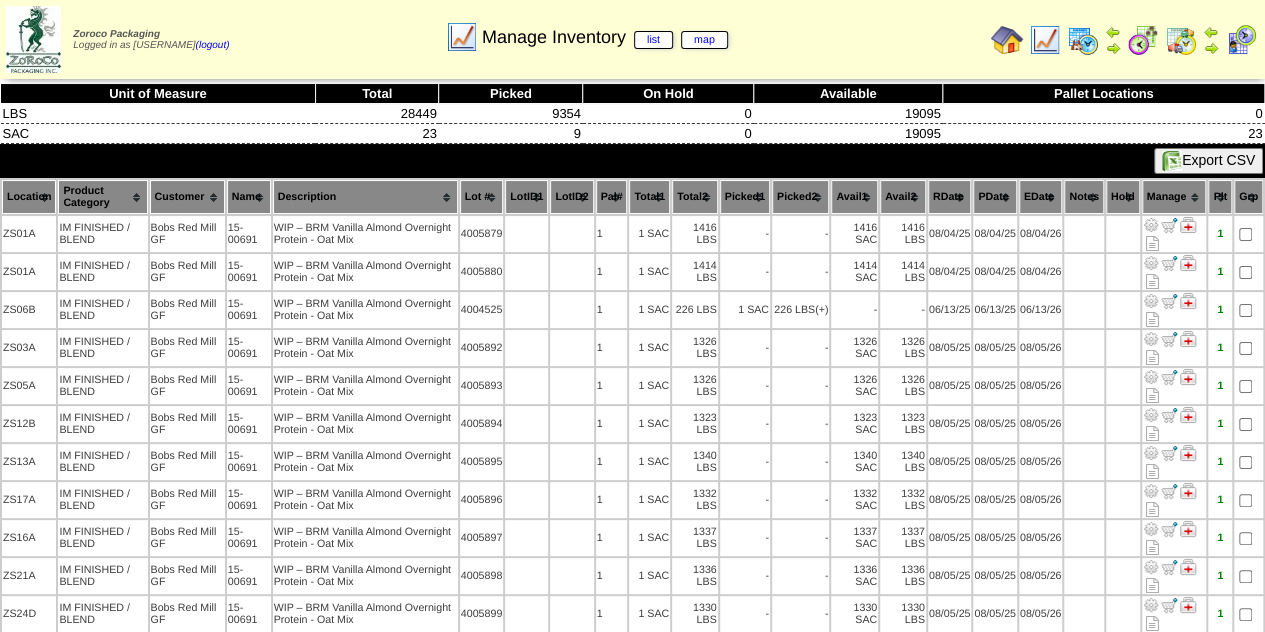 drag, startPoint x: 870, startPoint y: 52, endPoint x: 828, endPoint y: 27, distance: 48.8774 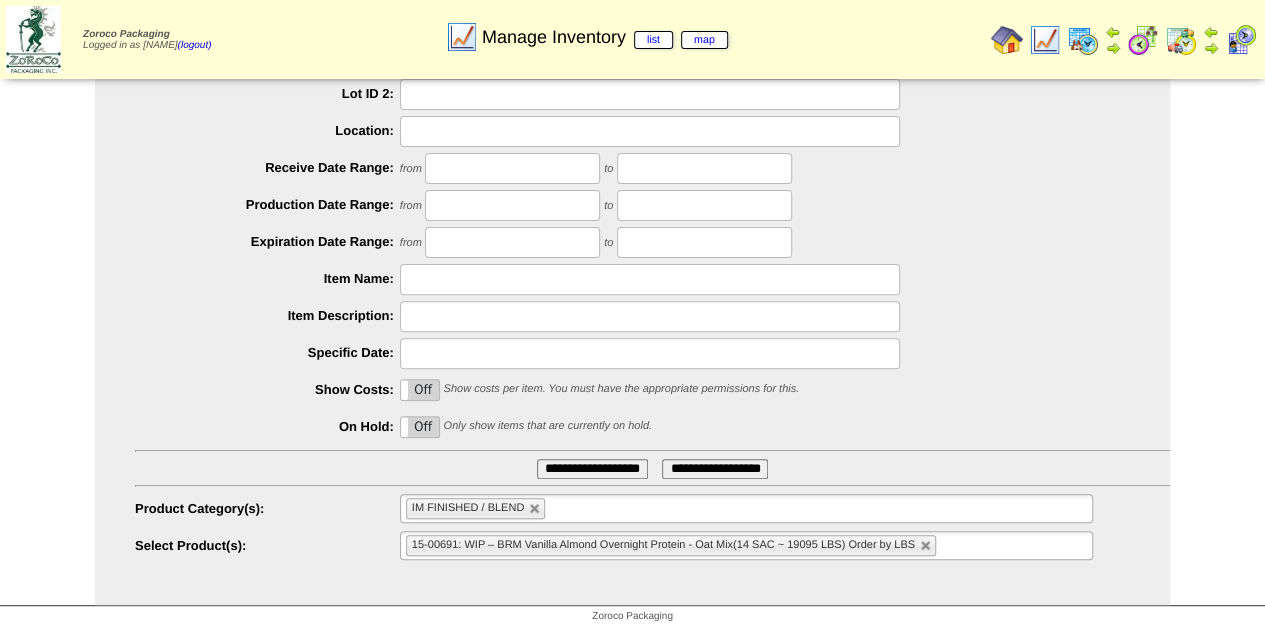 scroll, scrollTop: 202, scrollLeft: 0, axis: vertical 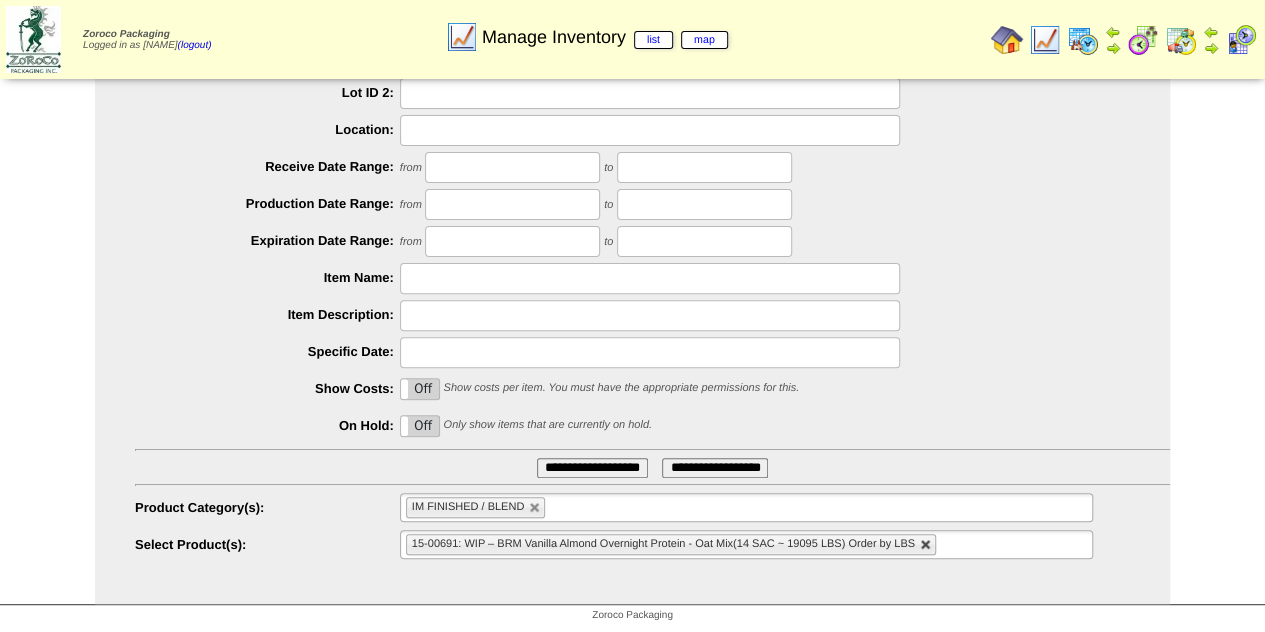 click at bounding box center [926, 545] 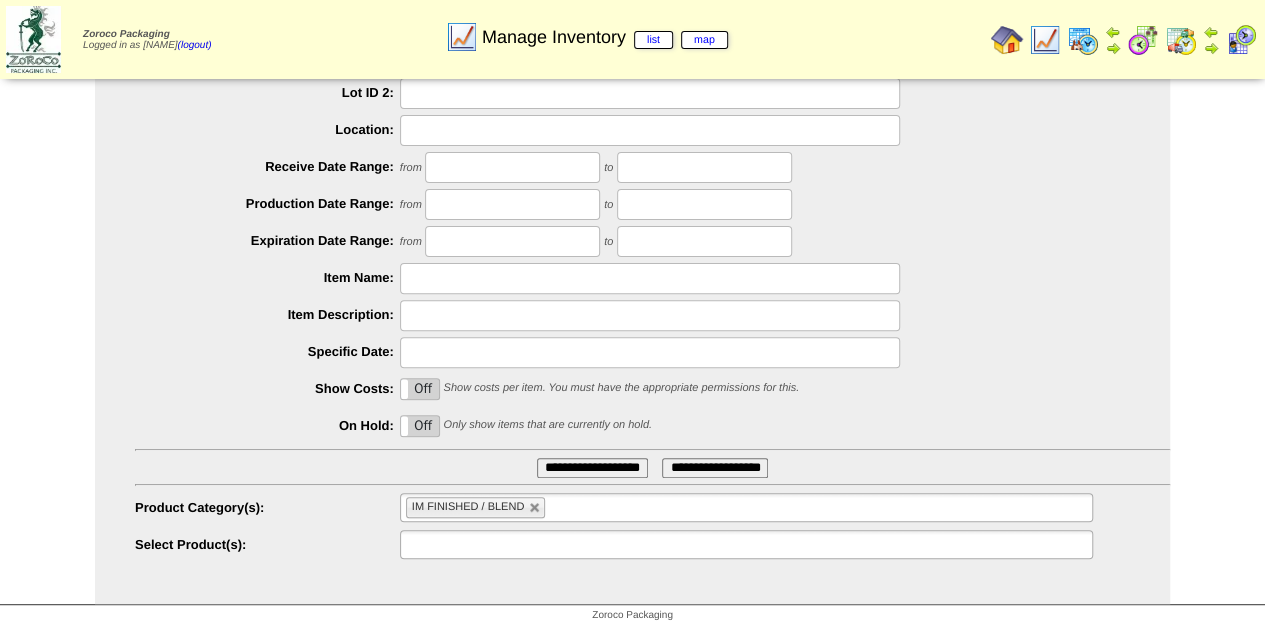click at bounding box center (746, 544) 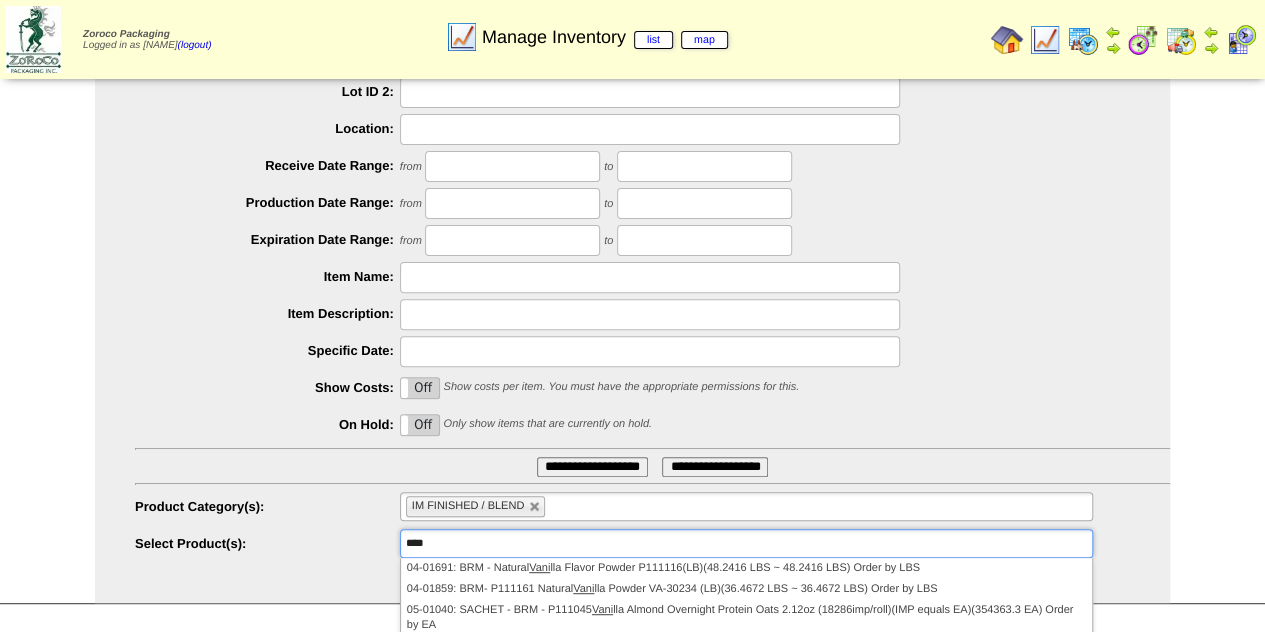 scroll, scrollTop: 290, scrollLeft: 0, axis: vertical 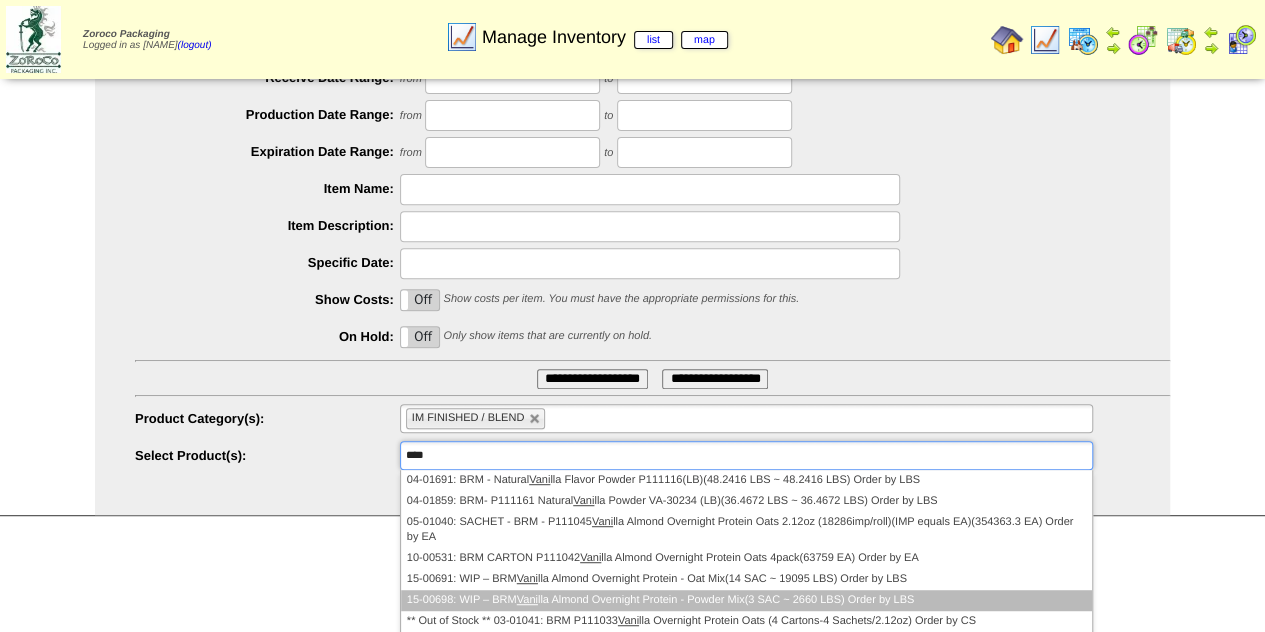 type on "****" 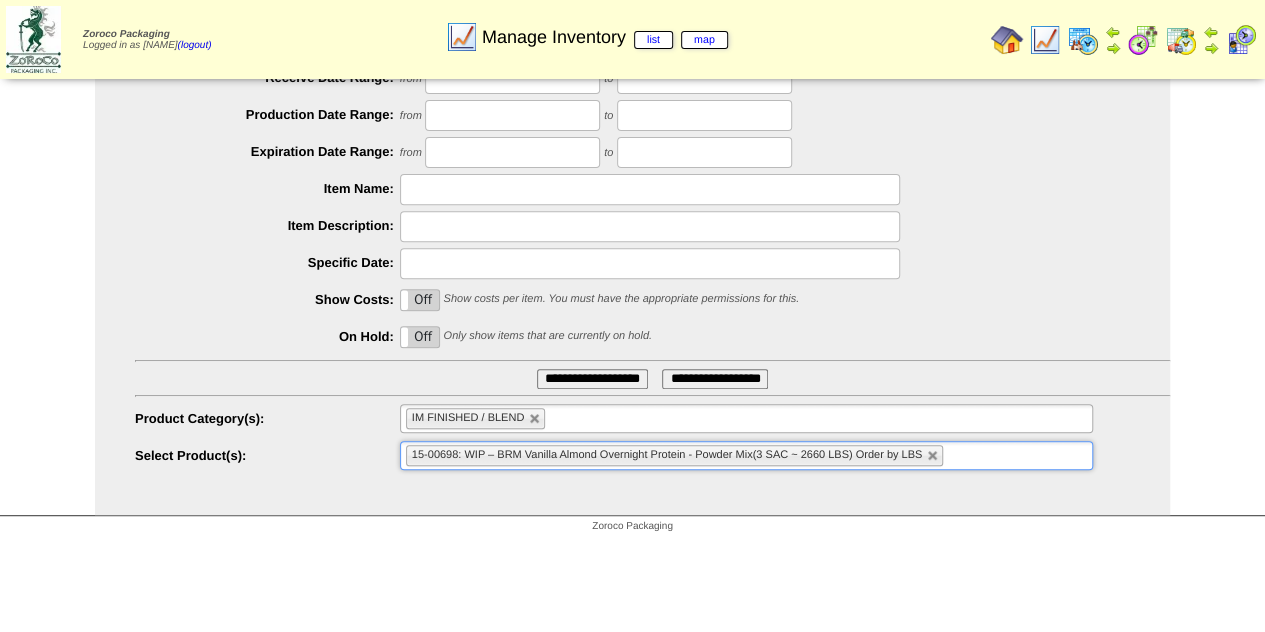 click on "**********" at bounding box center (592, 379) 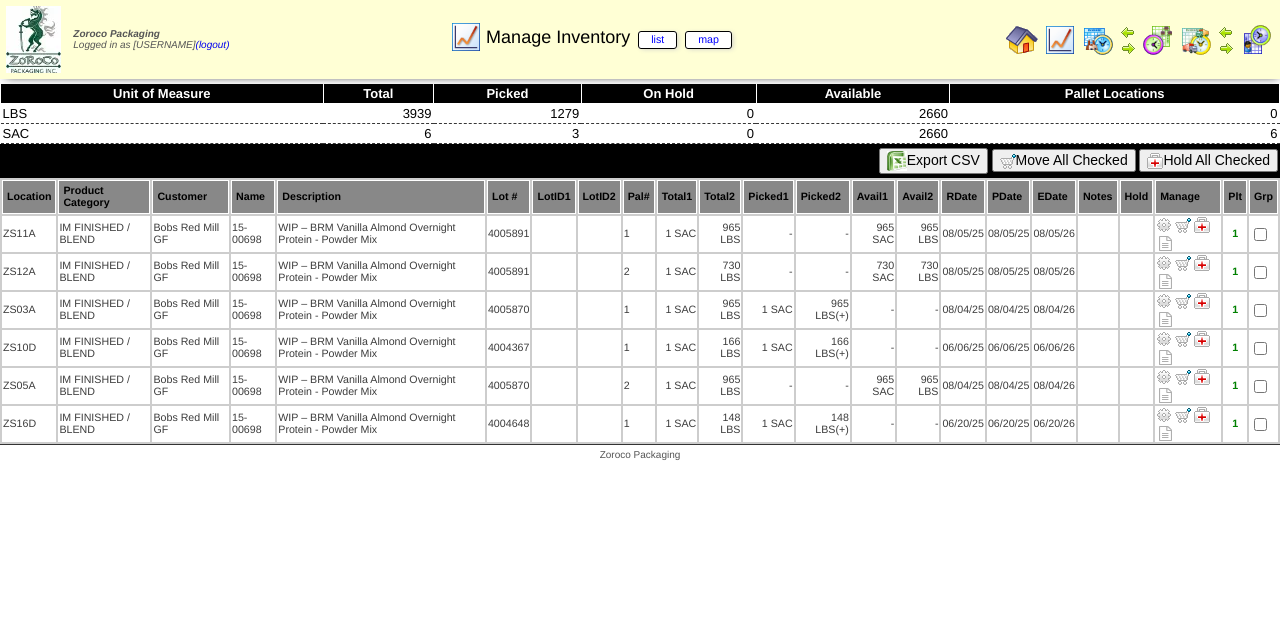 scroll, scrollTop: 0, scrollLeft: 0, axis: both 